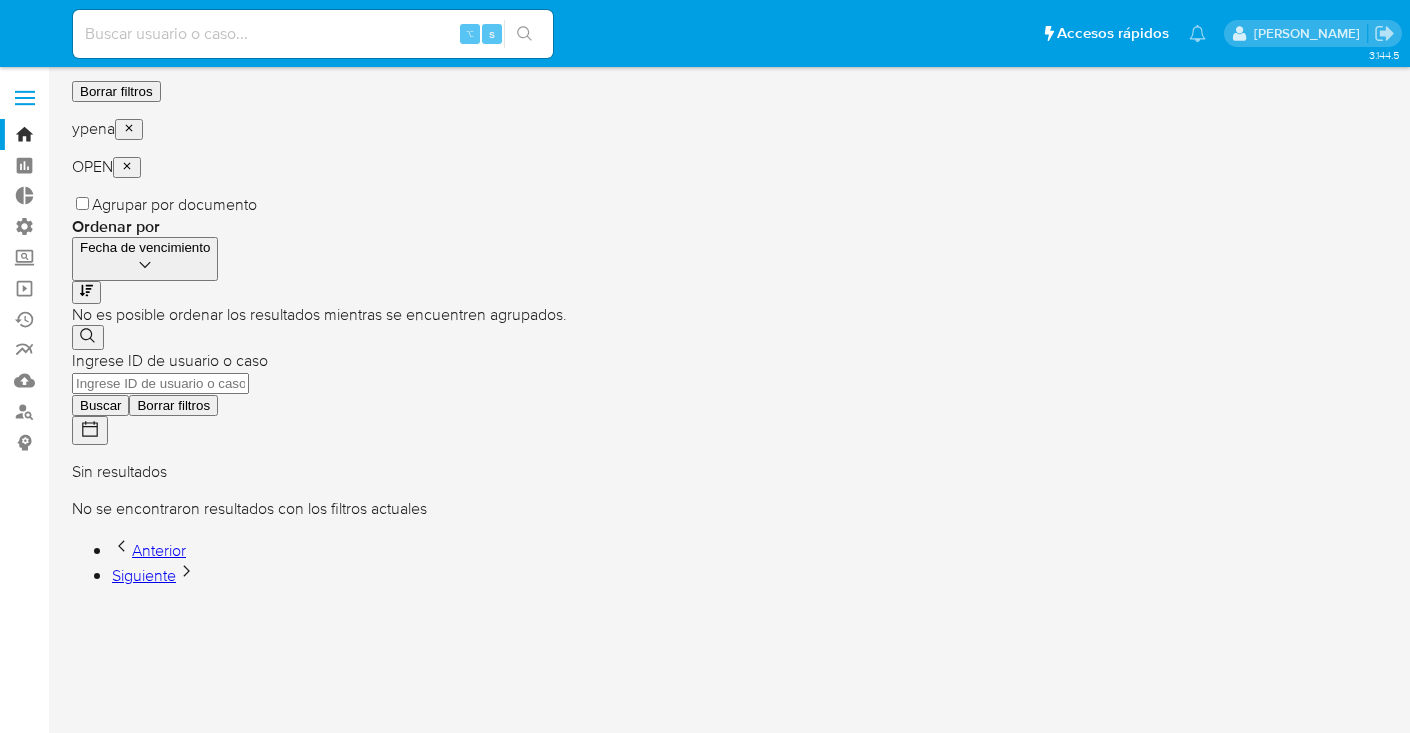 scroll, scrollTop: 0, scrollLeft: 0, axis: both 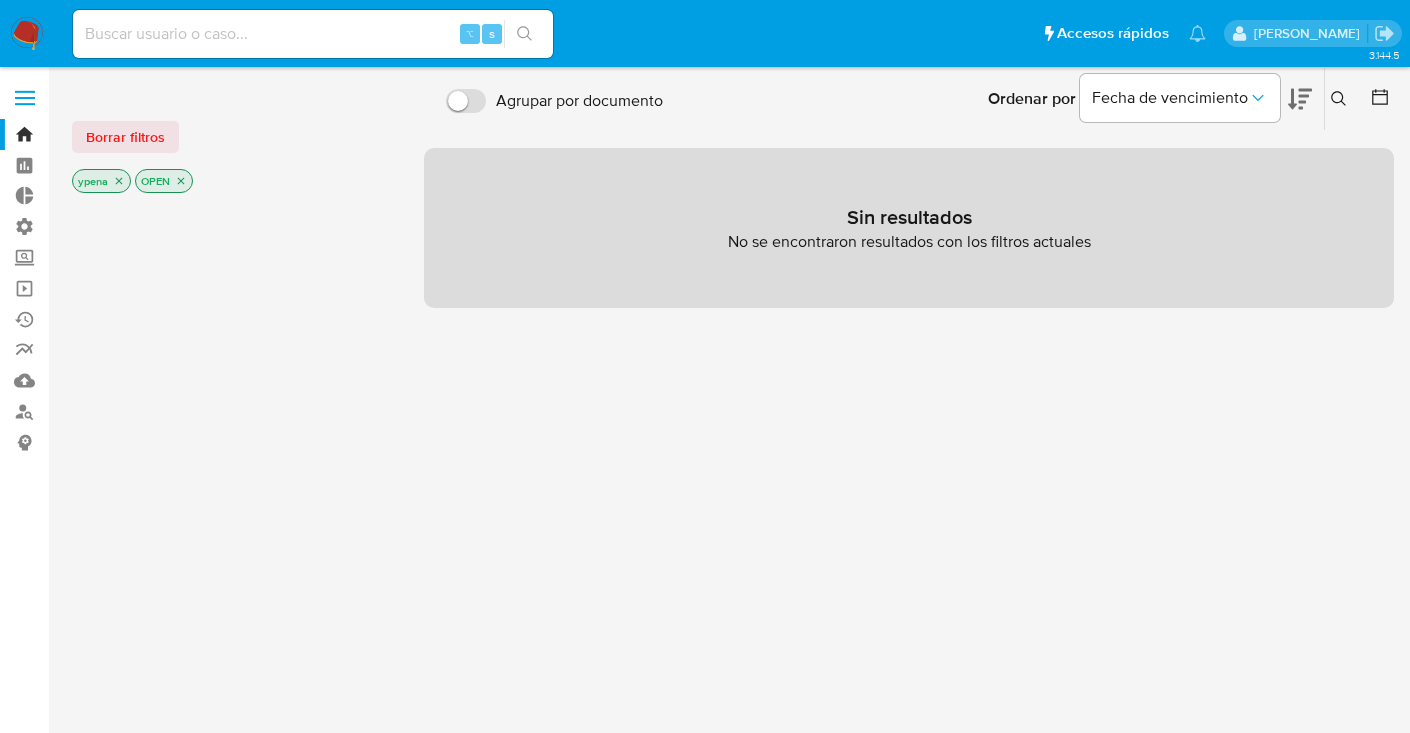 click at bounding box center (313, 34) 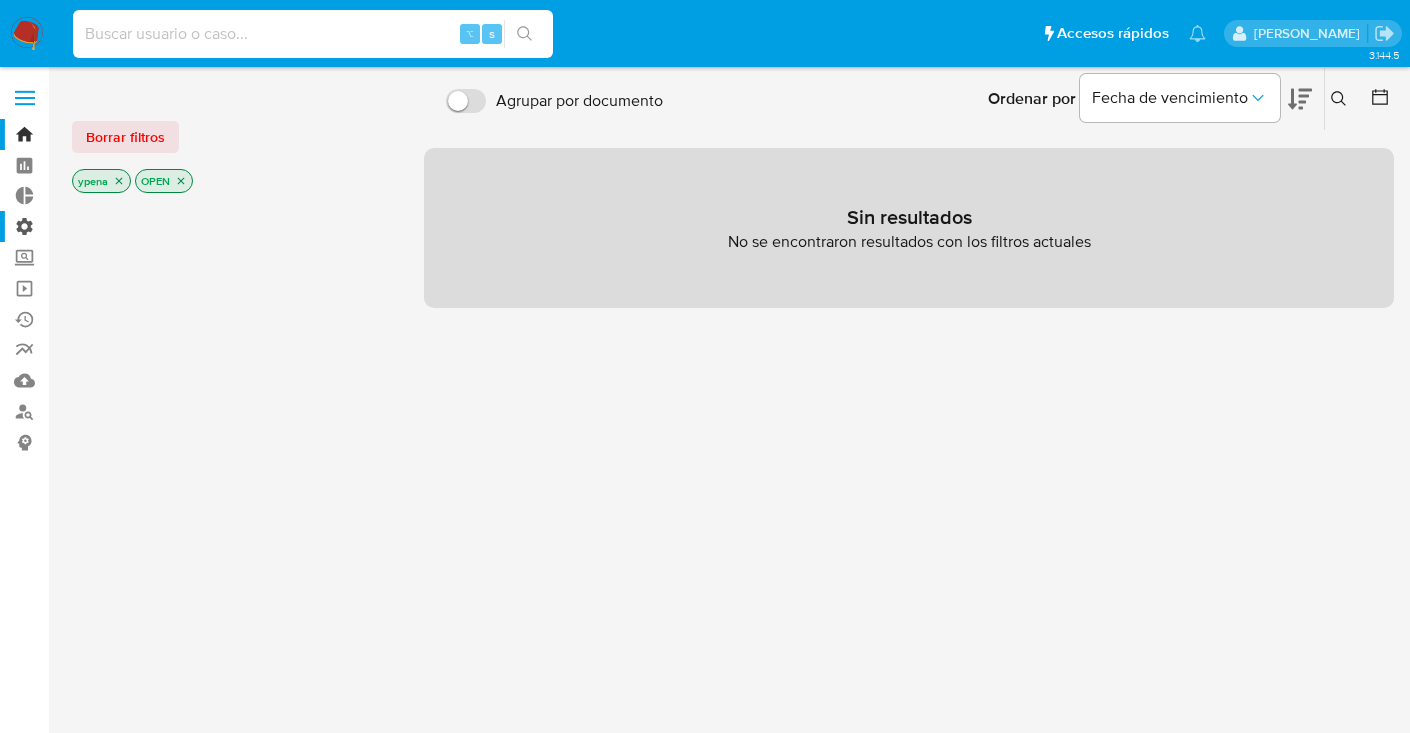 click on "Administración" at bounding box center [119, 226] 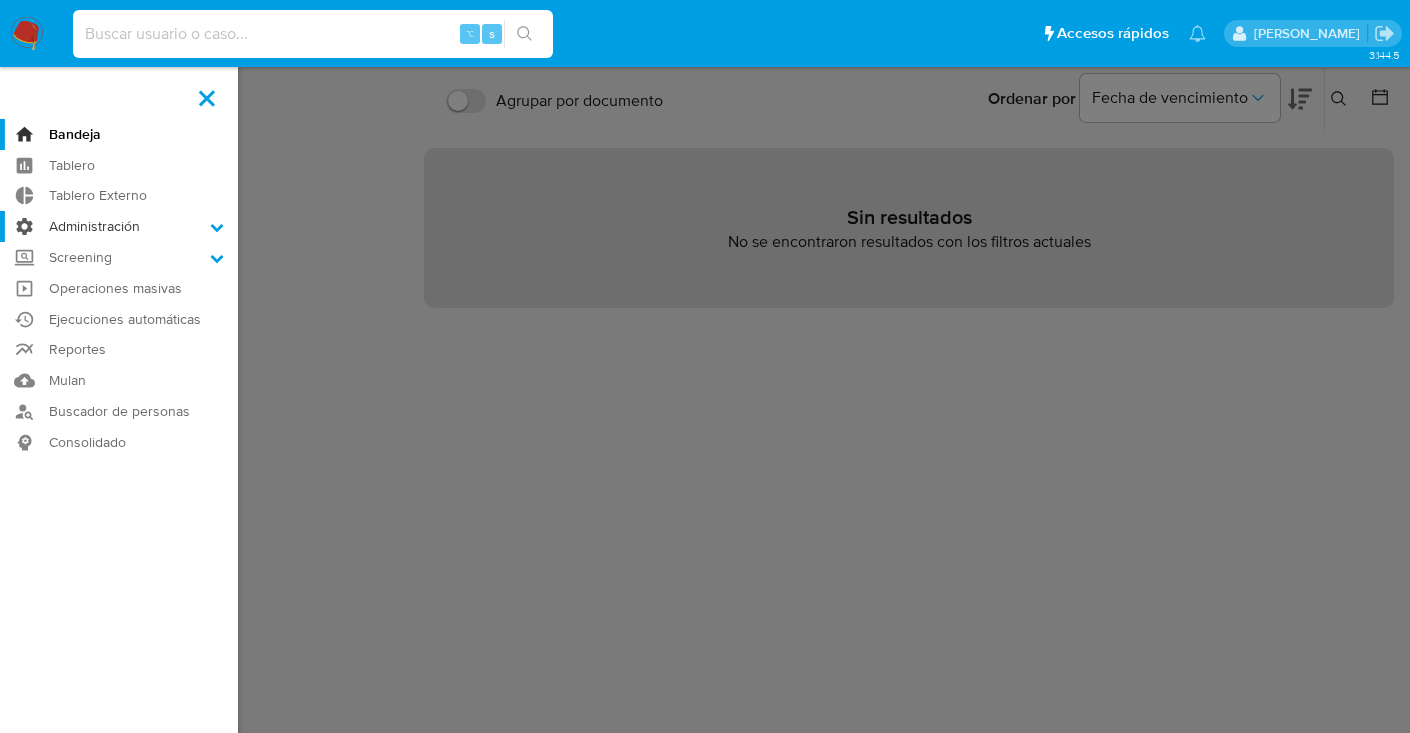 click on "Administración" at bounding box center (0, 0) 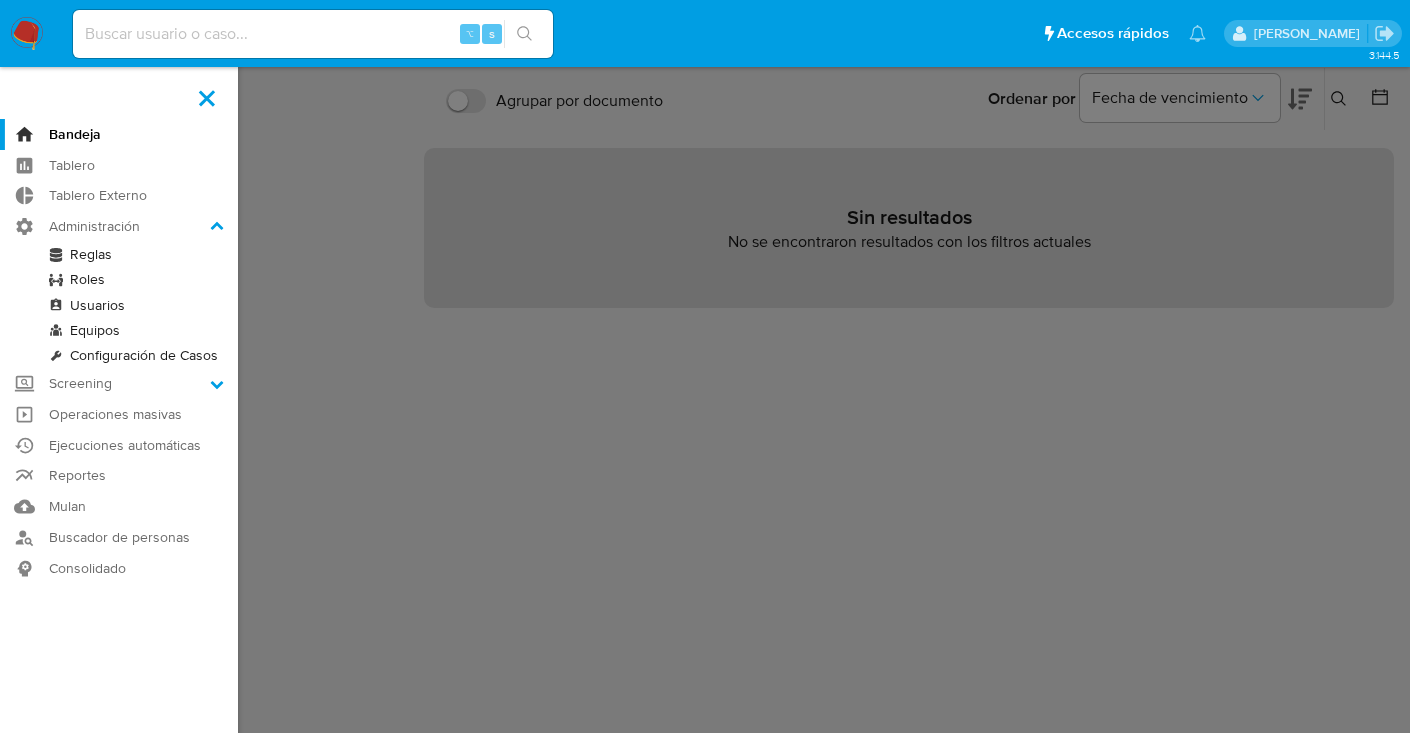 click on "Reglas" at bounding box center [119, 254] 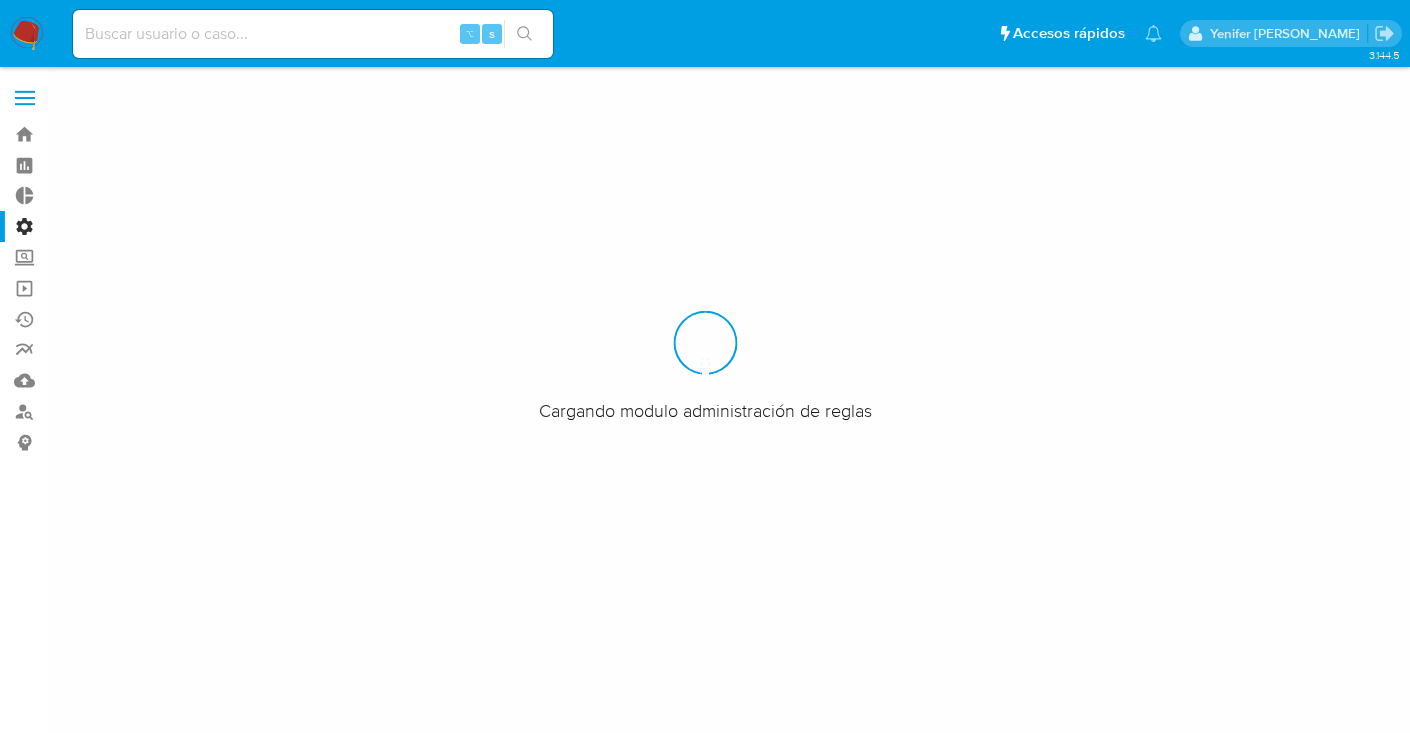 scroll, scrollTop: 0, scrollLeft: 0, axis: both 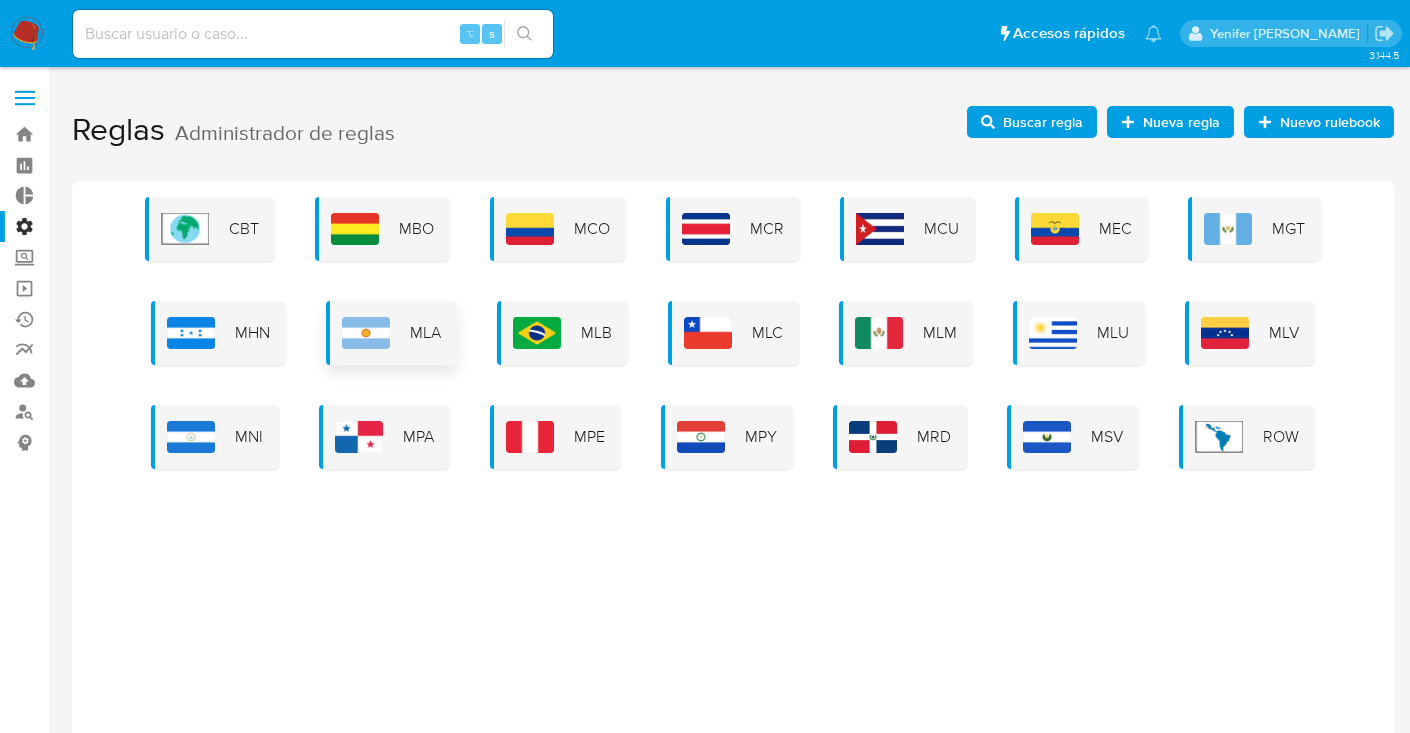 click on "MLA" at bounding box center (425, 333) 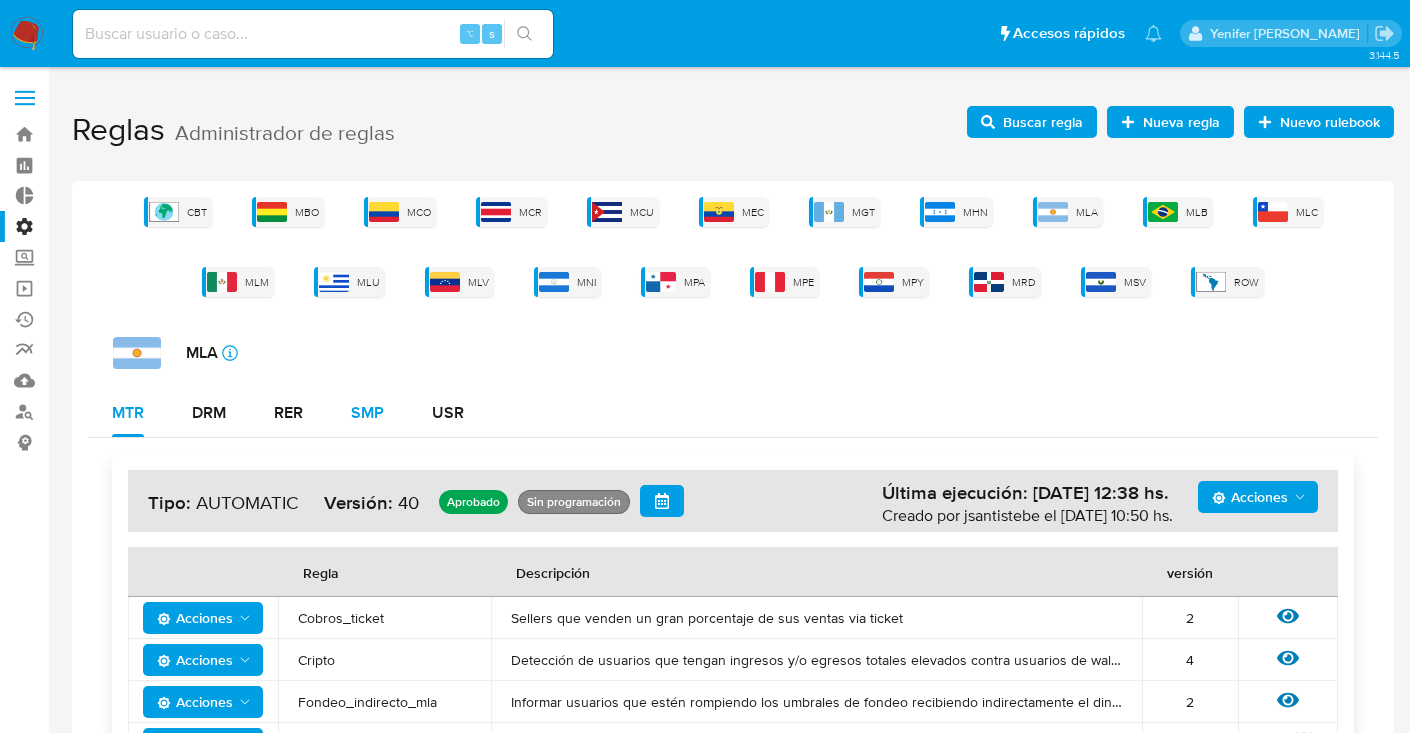 click on "SMP" at bounding box center (367, 413) 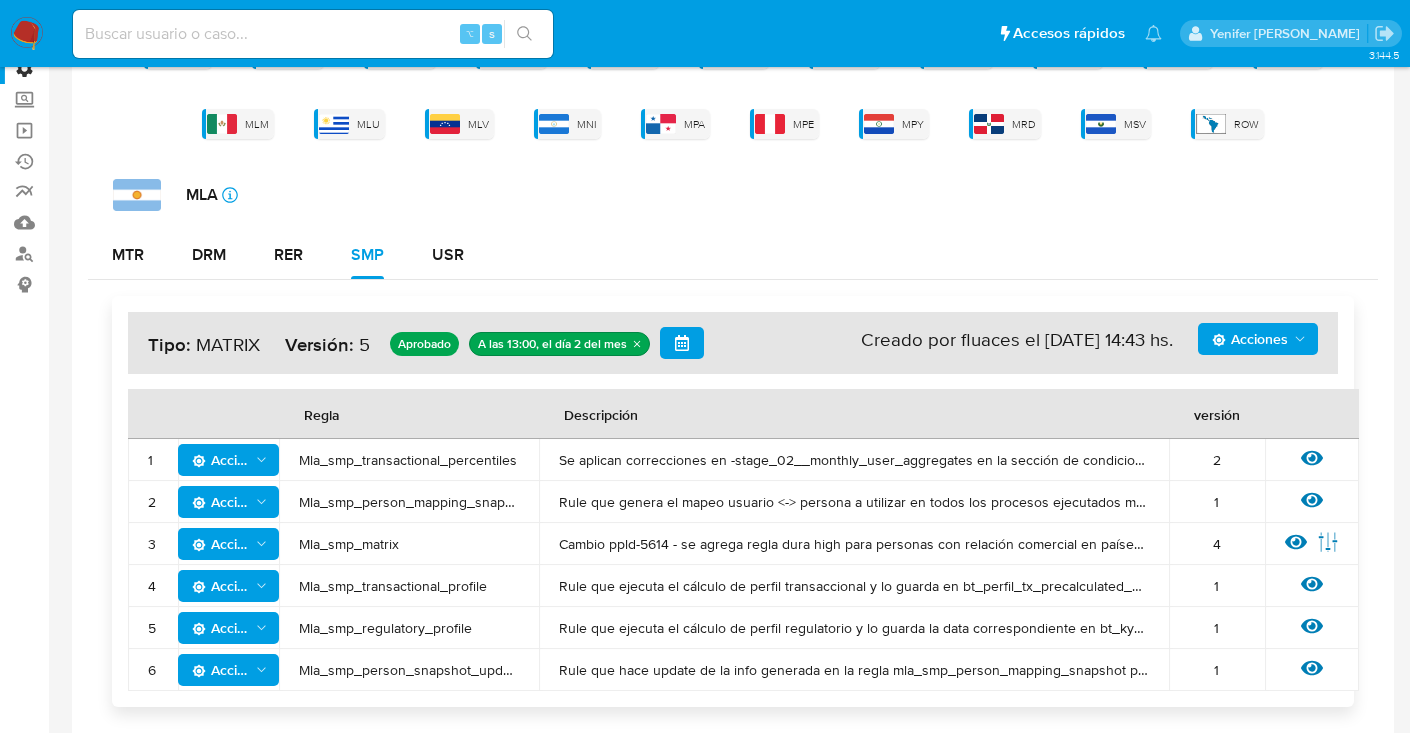 scroll, scrollTop: 172, scrollLeft: 0, axis: vertical 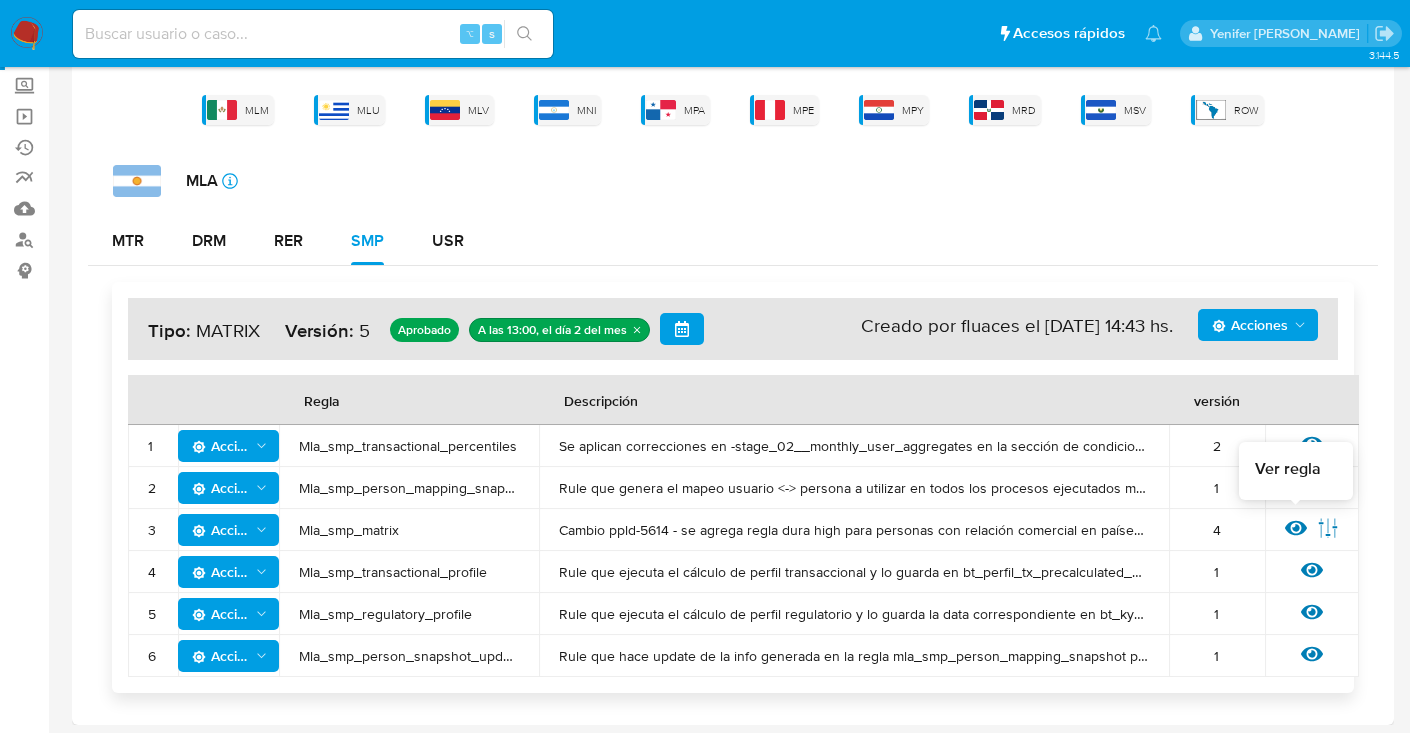 click 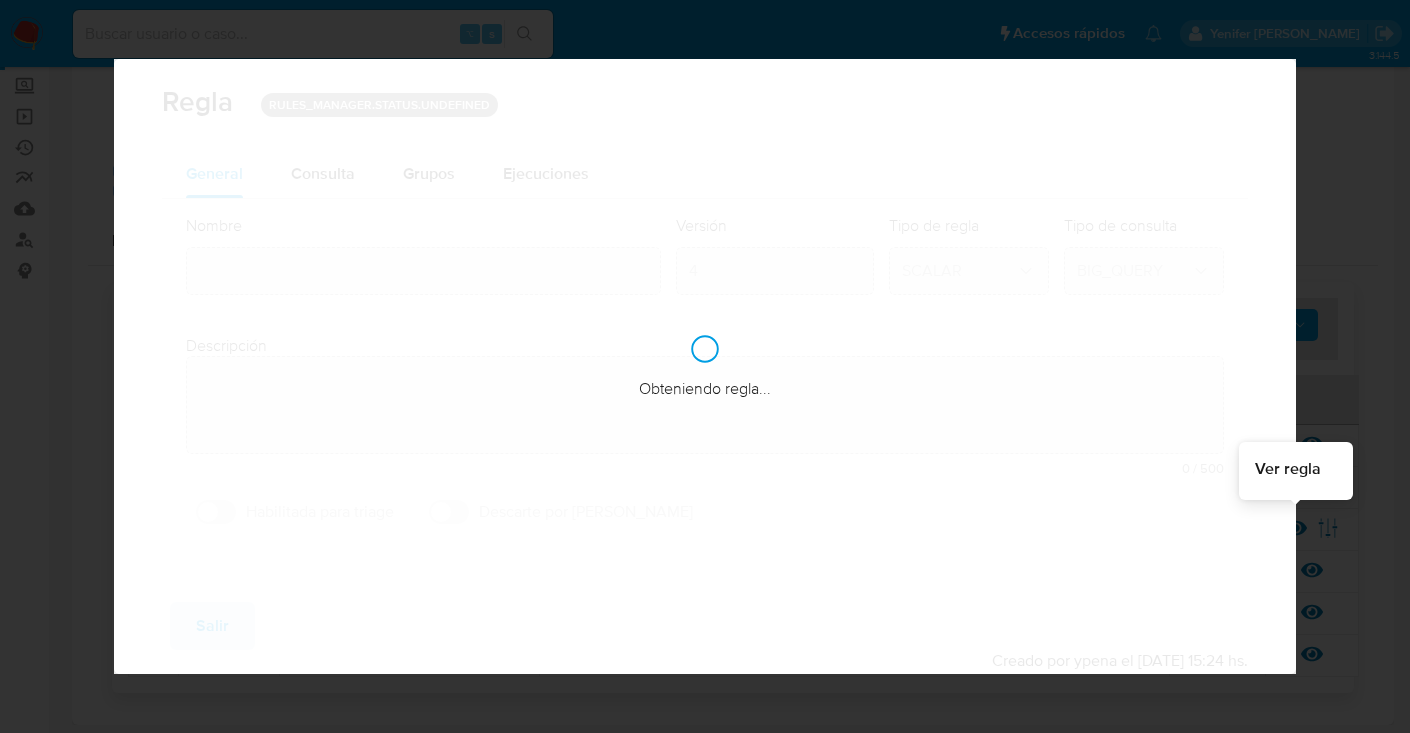 type on "Mla_smp_matrix" 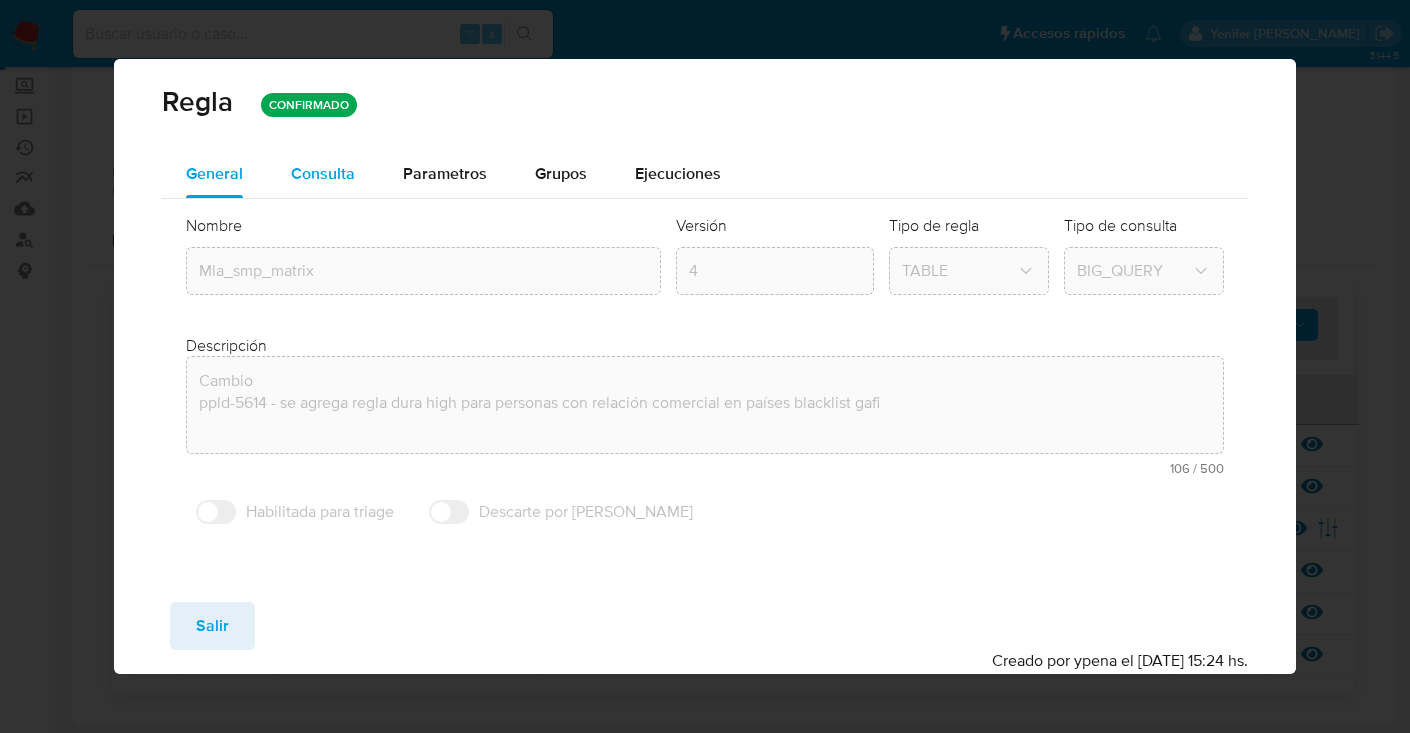 click on "Consulta" at bounding box center (323, 174) 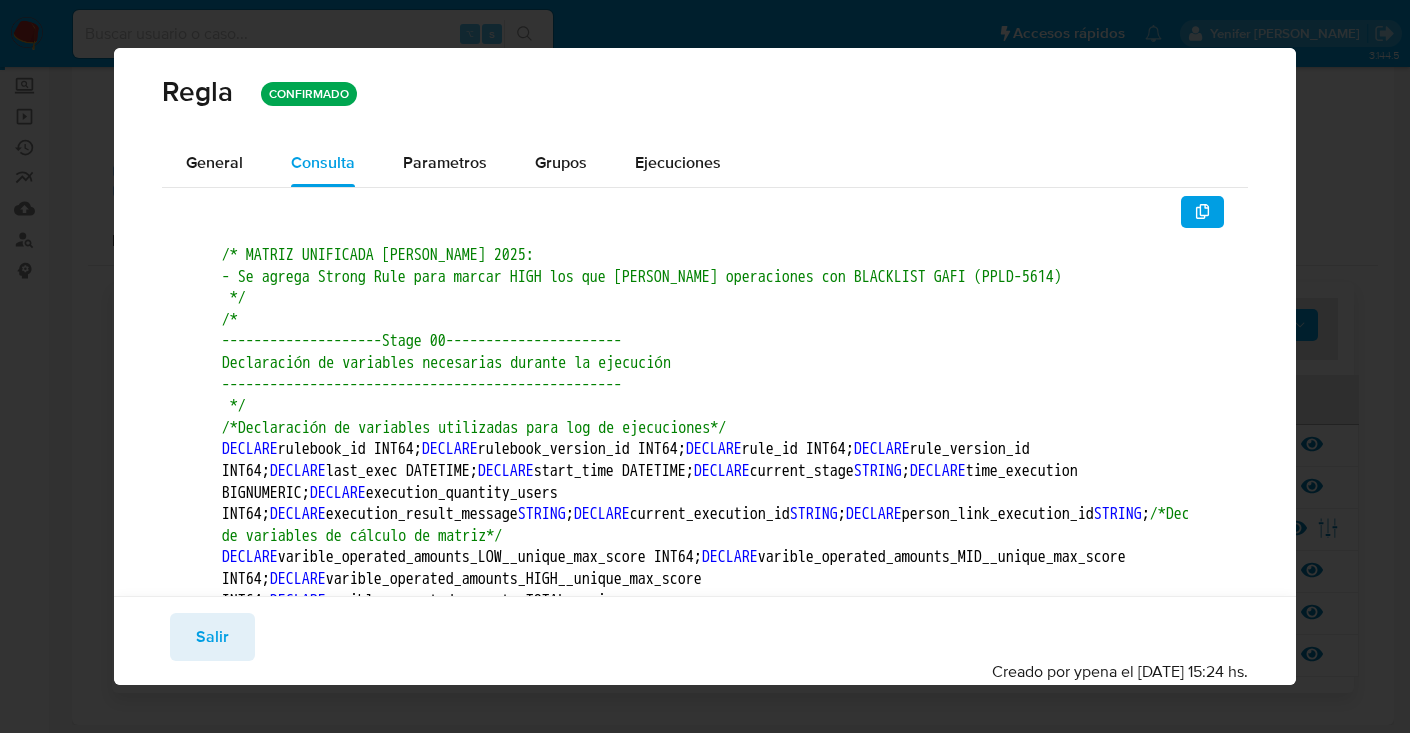 click on "/* MATRIZ UNIFICADA [PERSON_NAME] 2025:
- Se agrega Strong Rule para marcar HIGH los que [PERSON_NAME] operaciones con BLACKLIST GAFI (PPLD-5614)
*/
/*
--------------------Stage 00----------------------
Declaración de variables necesarias durante la ejecución
--------------------------------------------------
*/
/*Declaración de variables utilizadas para log de ejecuciones*/
DECLARE
rulebook_id INT64;
DECLARE
rulebook_version_id INT64;
DECLARE
rule_id INT64;
DECLARE
rule_version_id INT64;
DECLARE
last_exec DATETIME;
DECLARE
start_time DATETIME;
DECLARE
current_stage  STRING ;
DECLARE
time_execution BIGNUMERIC;
DECLARE
execution_quantity_users INT64;
DECLARE
execution_result_message  STRING ;
DECLARE
current_execution_id  STRING ;
DECLARE
person_link_execution_id  STRING ;
/*Declaración de variables de cálculo de matriz*/
DECLARE
varible_operated_amounts_LOW__unique_max_score INT64;
DECLARE DECLARE DECLARE DECLARE DECLARE DECLARE DECLARE DECLARE" at bounding box center [38310, 47032] 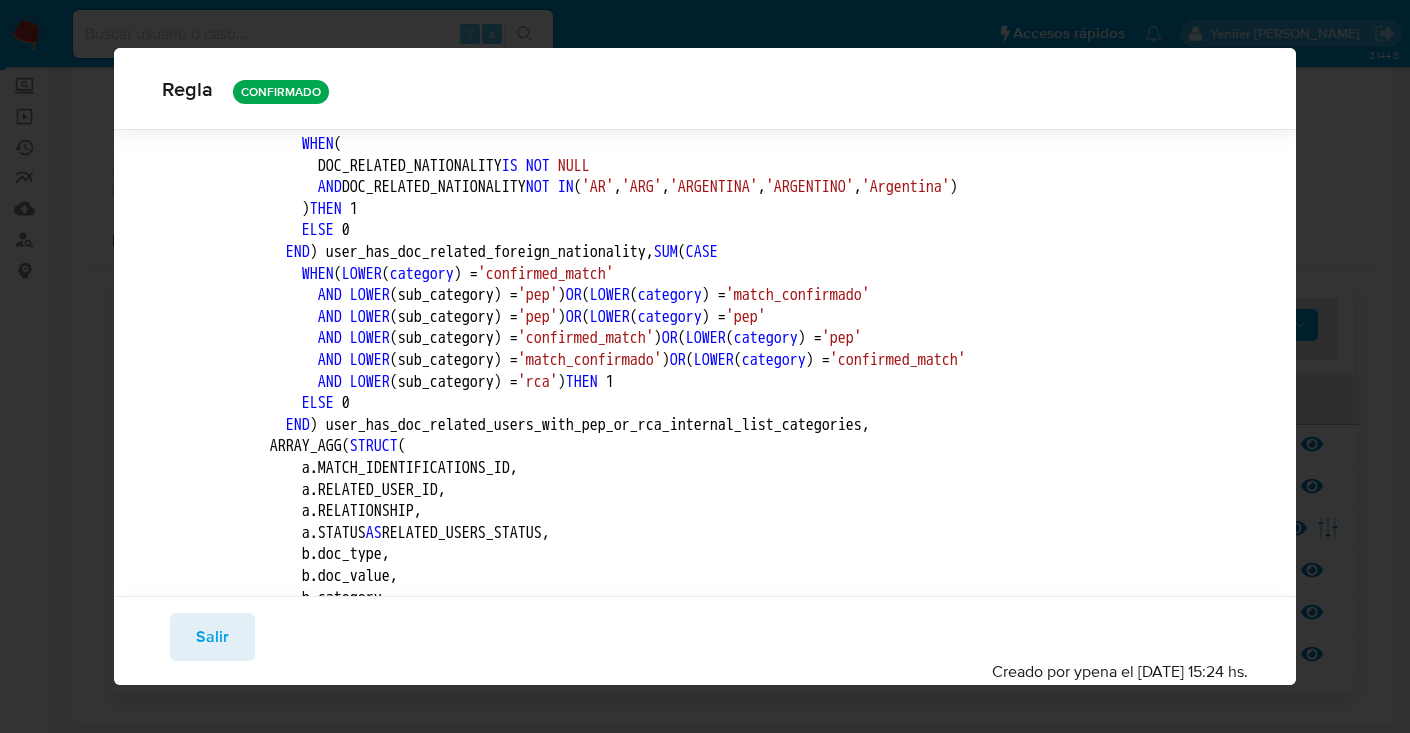 scroll, scrollTop: 53933, scrollLeft: 0, axis: vertical 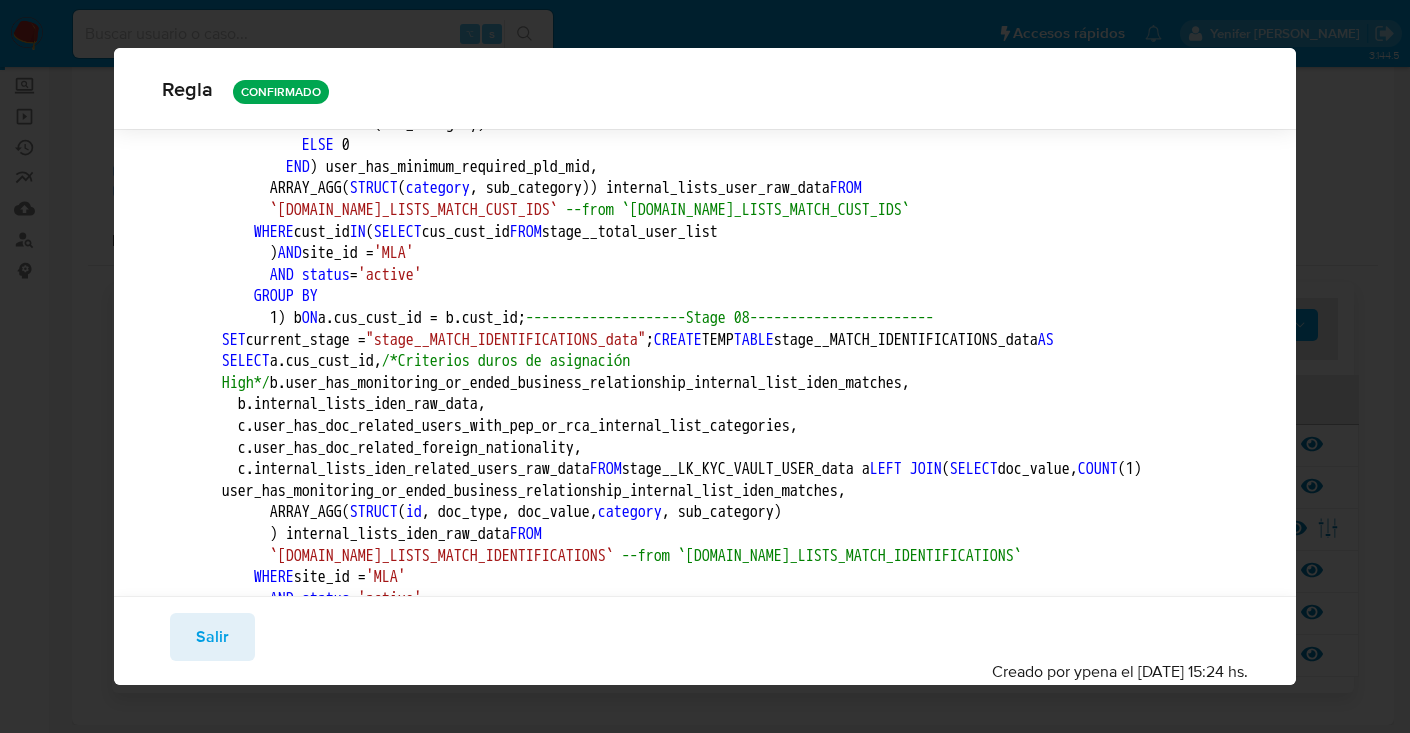 click on "Salir" at bounding box center (212, 637) 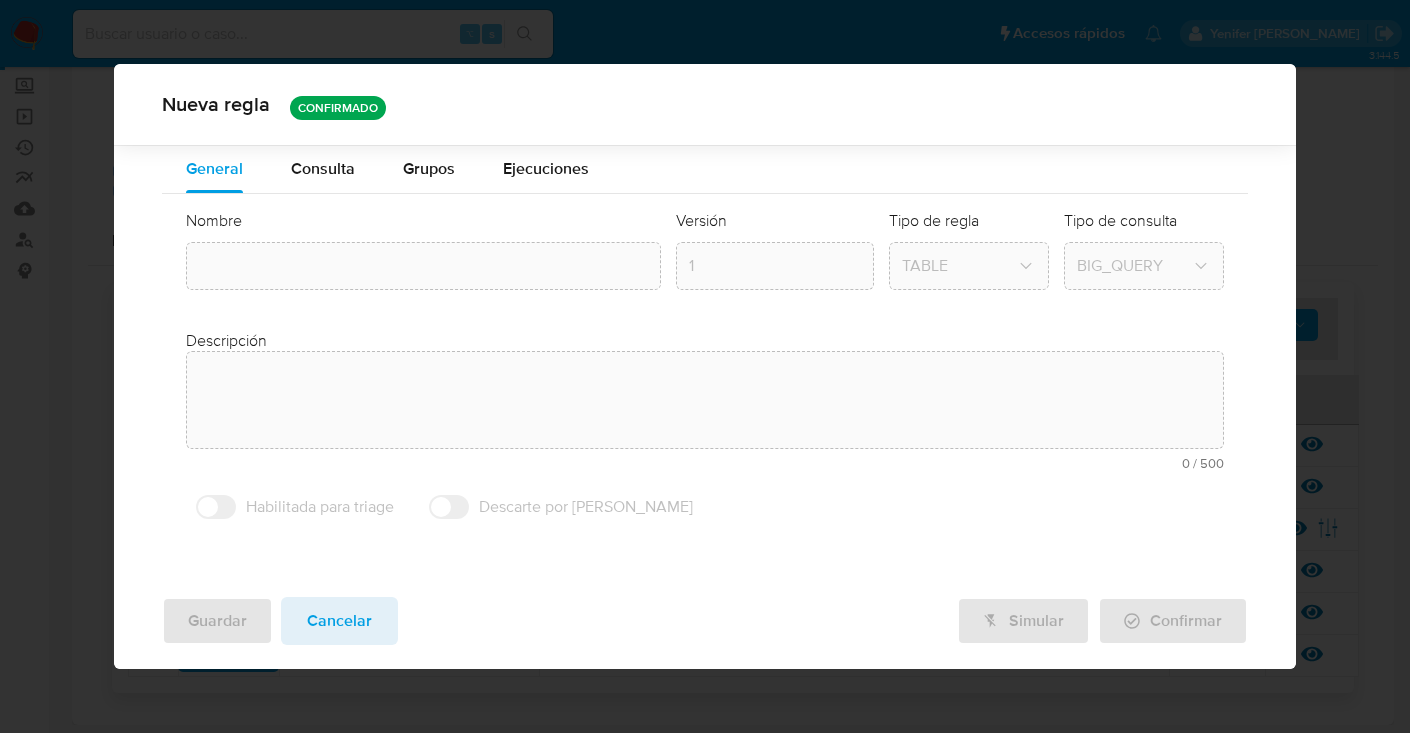 type on "Cambio
ppld-5614 - se agrega regla dura high para personas con relación comercial en países blacklist gafi" 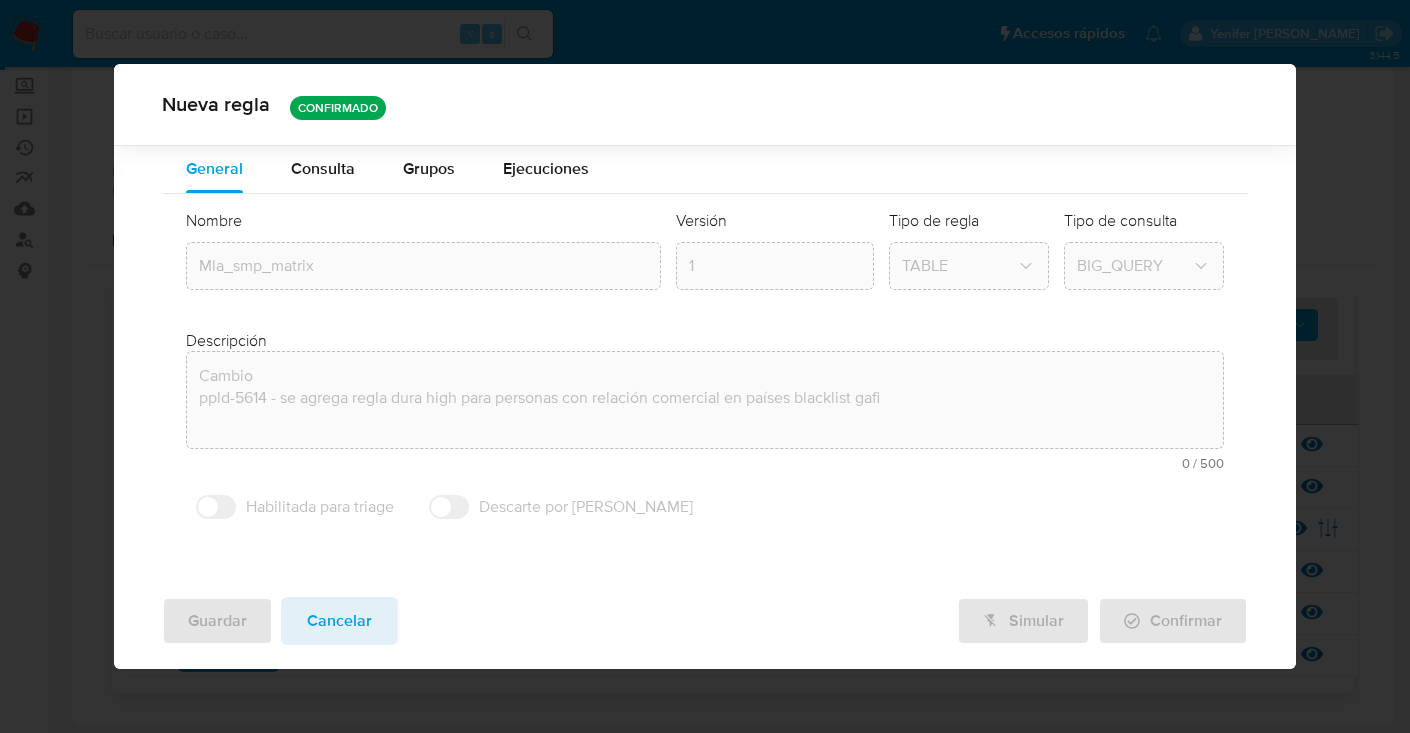 scroll, scrollTop: 0, scrollLeft: 0, axis: both 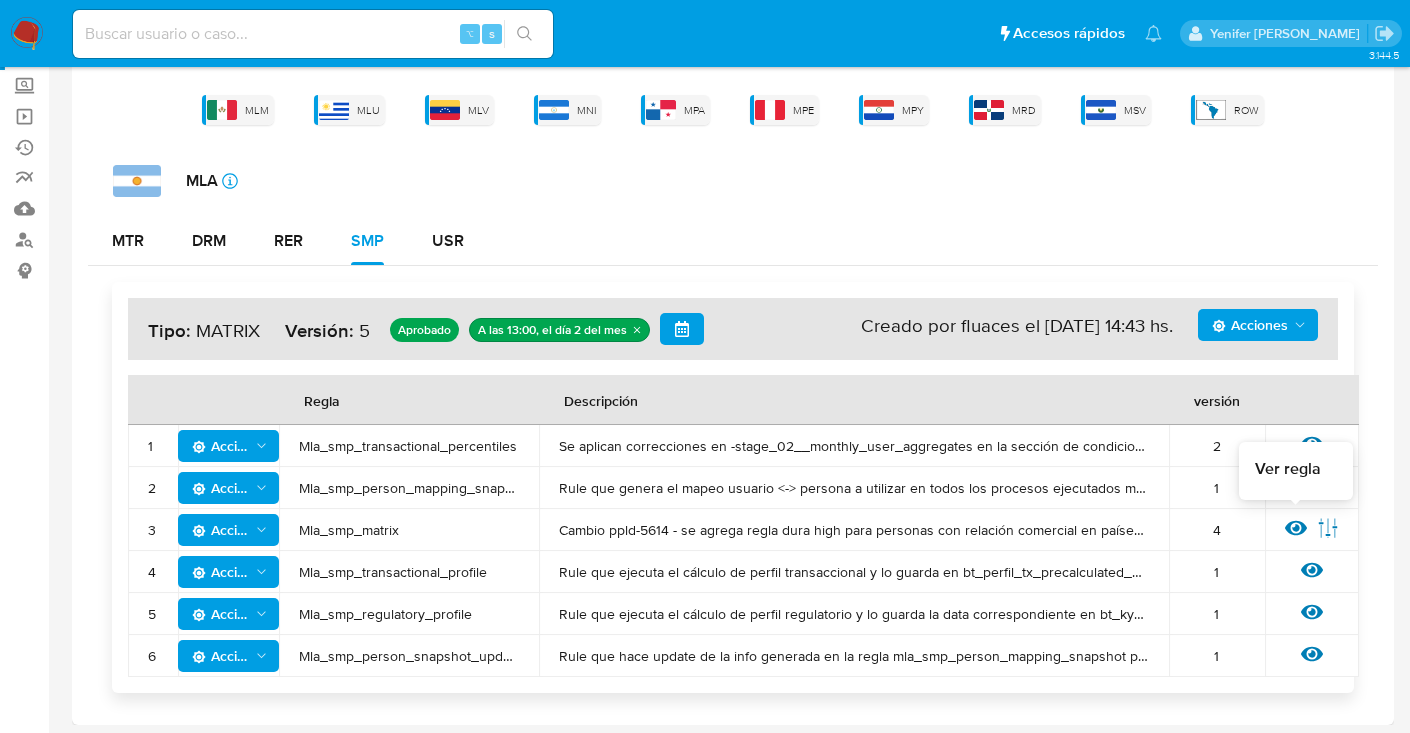 click 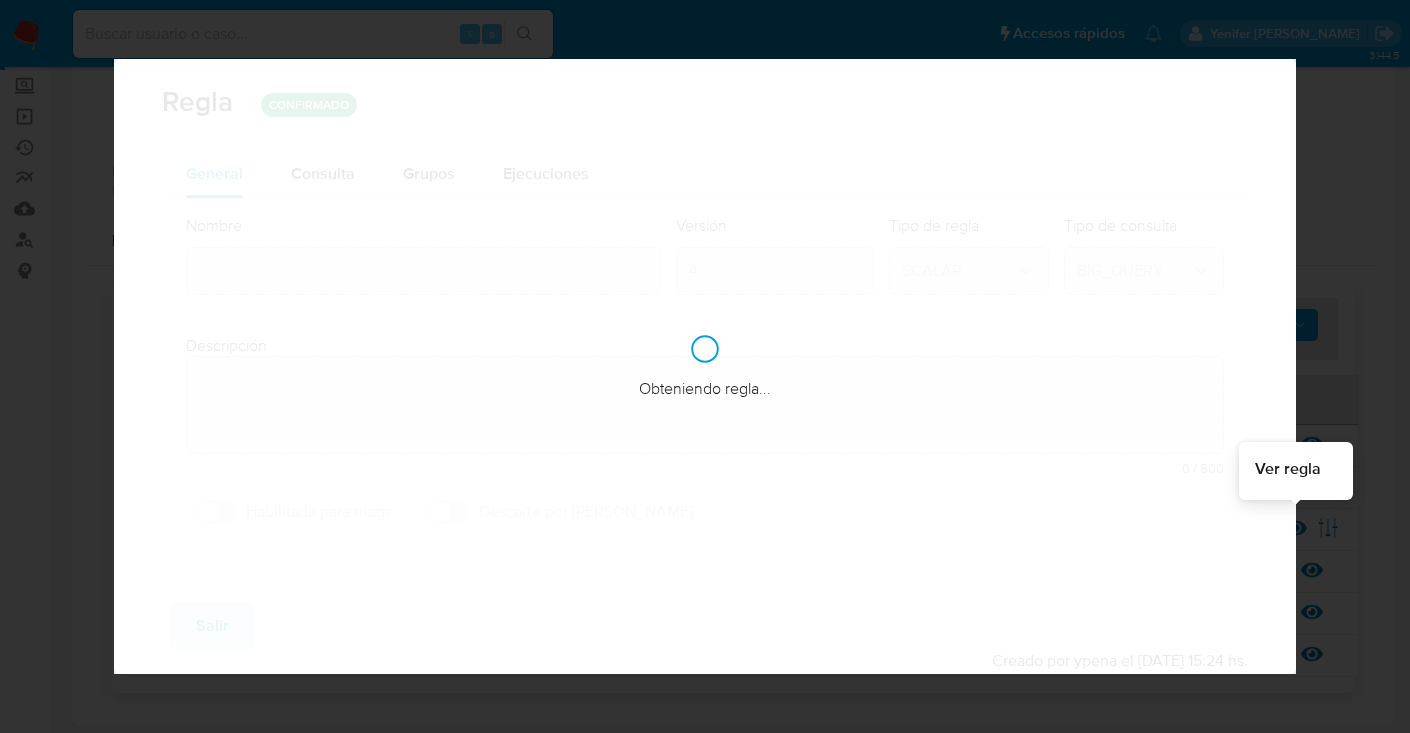 type on "Mla_smp_matrix" 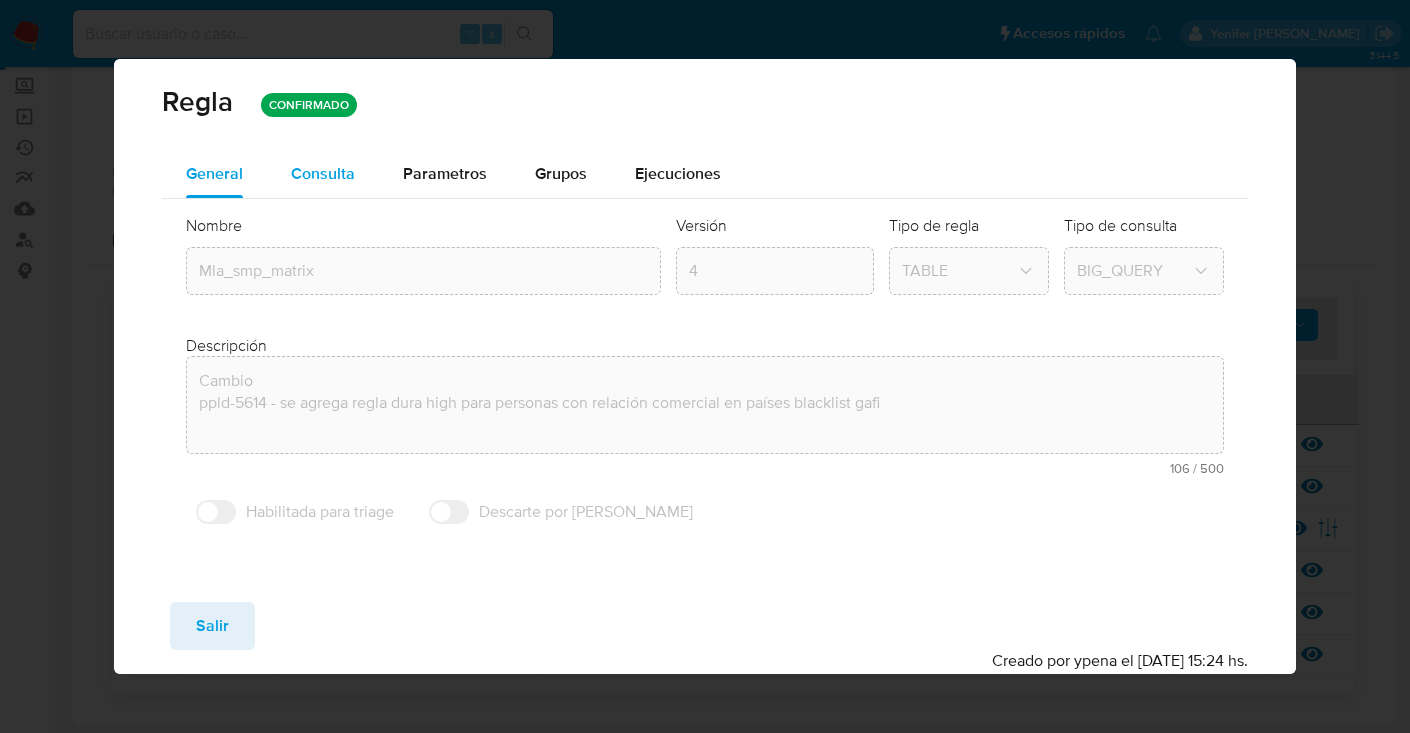 click on "Consulta" at bounding box center (323, 173) 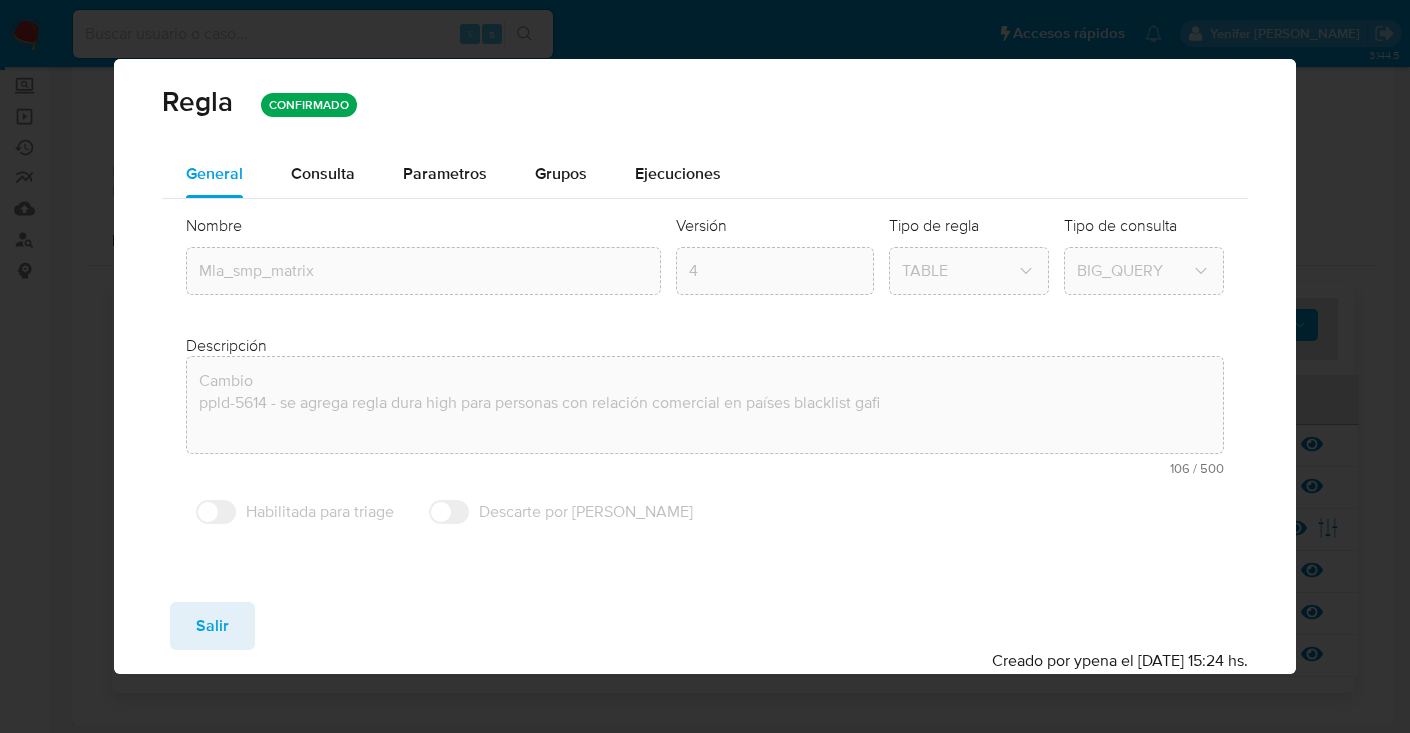 click on "Habilitada para triage Descarte por [PERSON_NAME]" at bounding box center (705, 512) 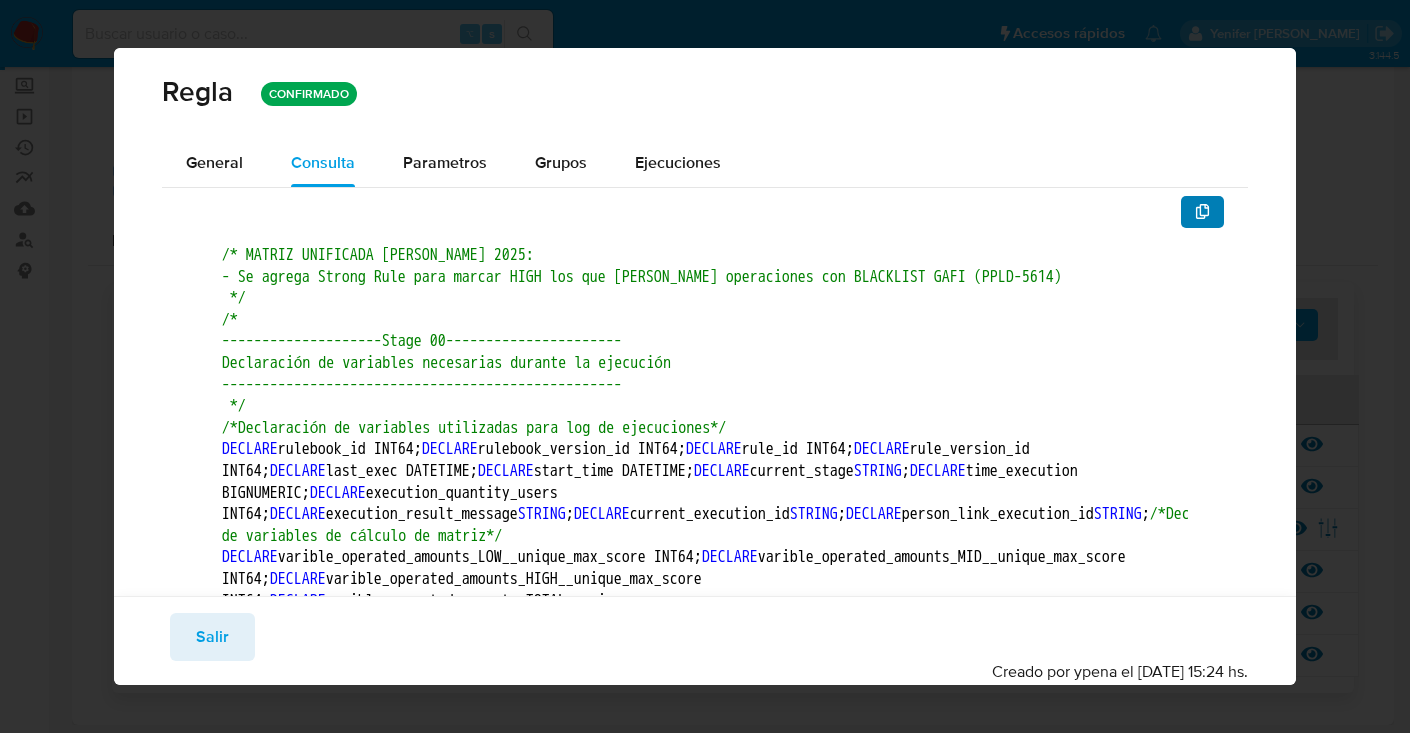 click 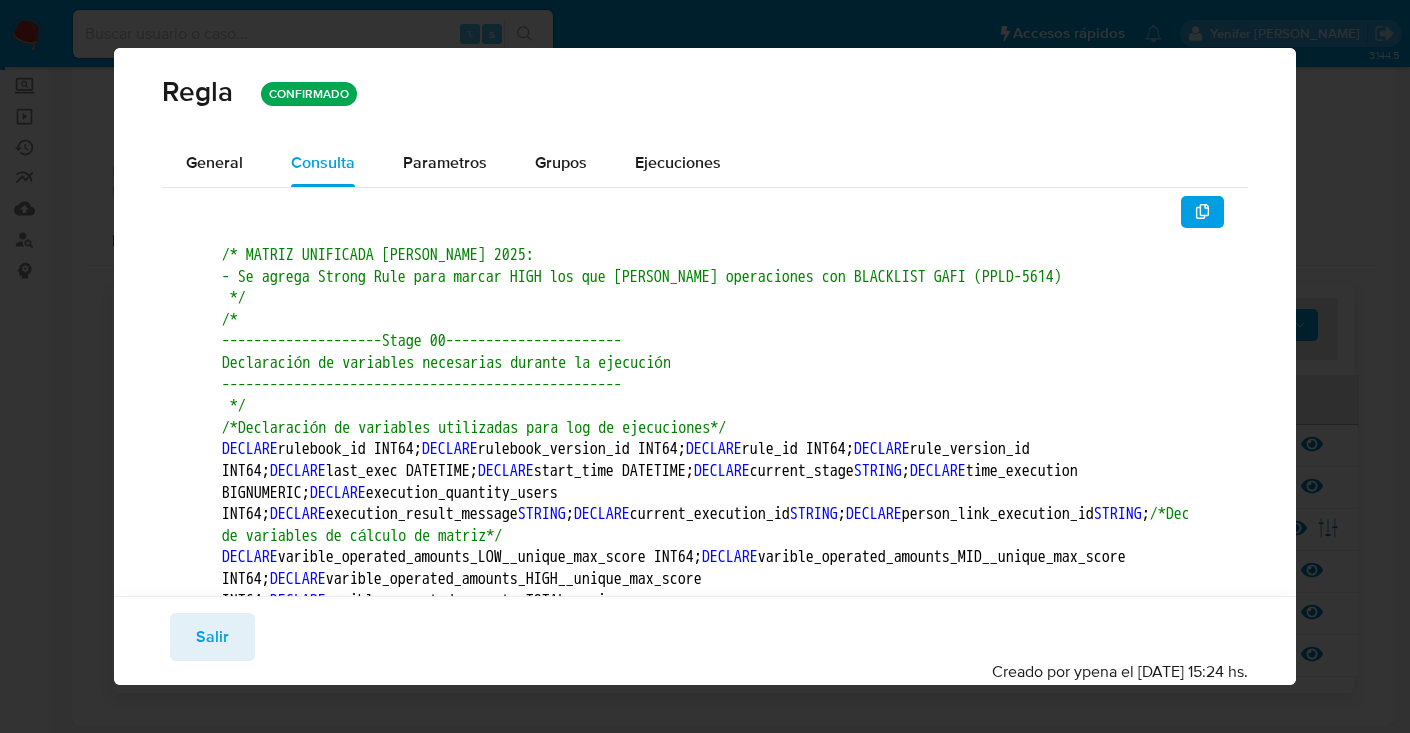 type 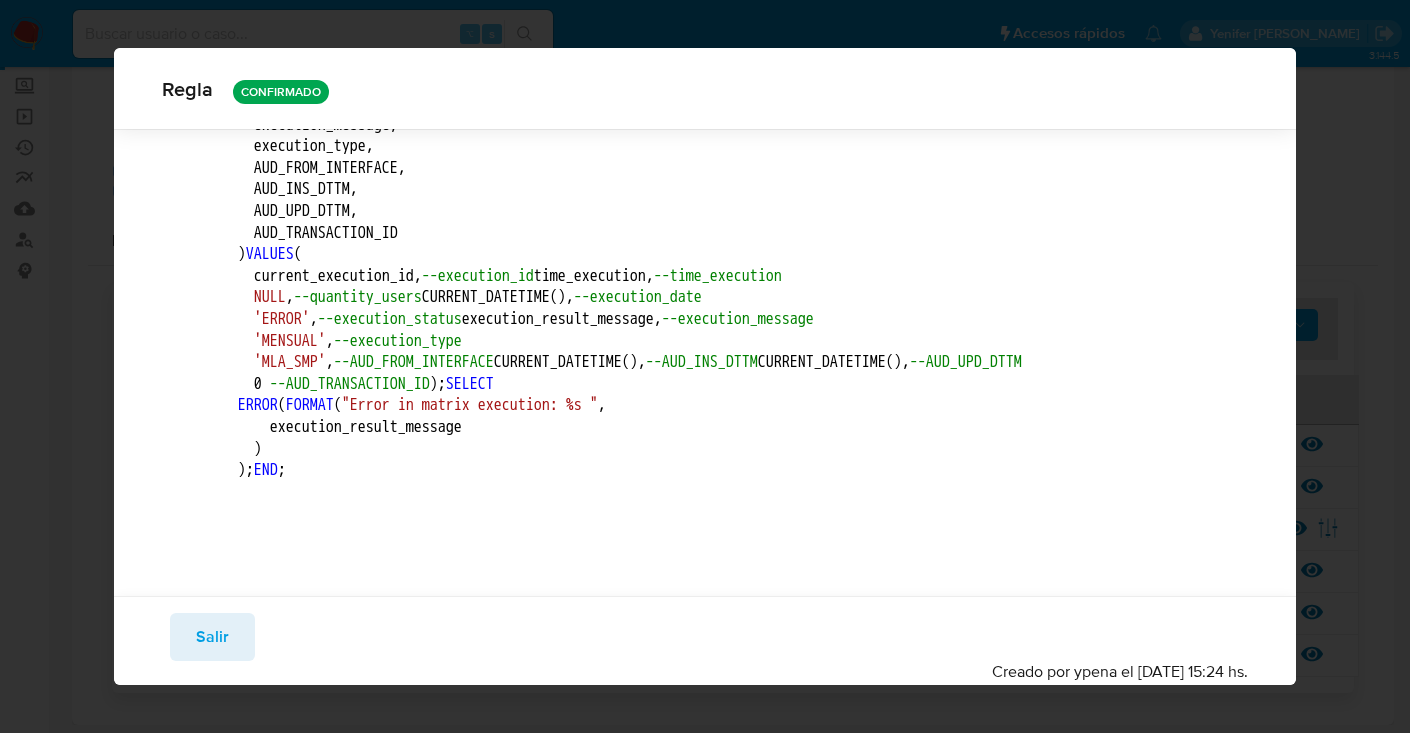 scroll, scrollTop: 469211, scrollLeft: 0, axis: vertical 